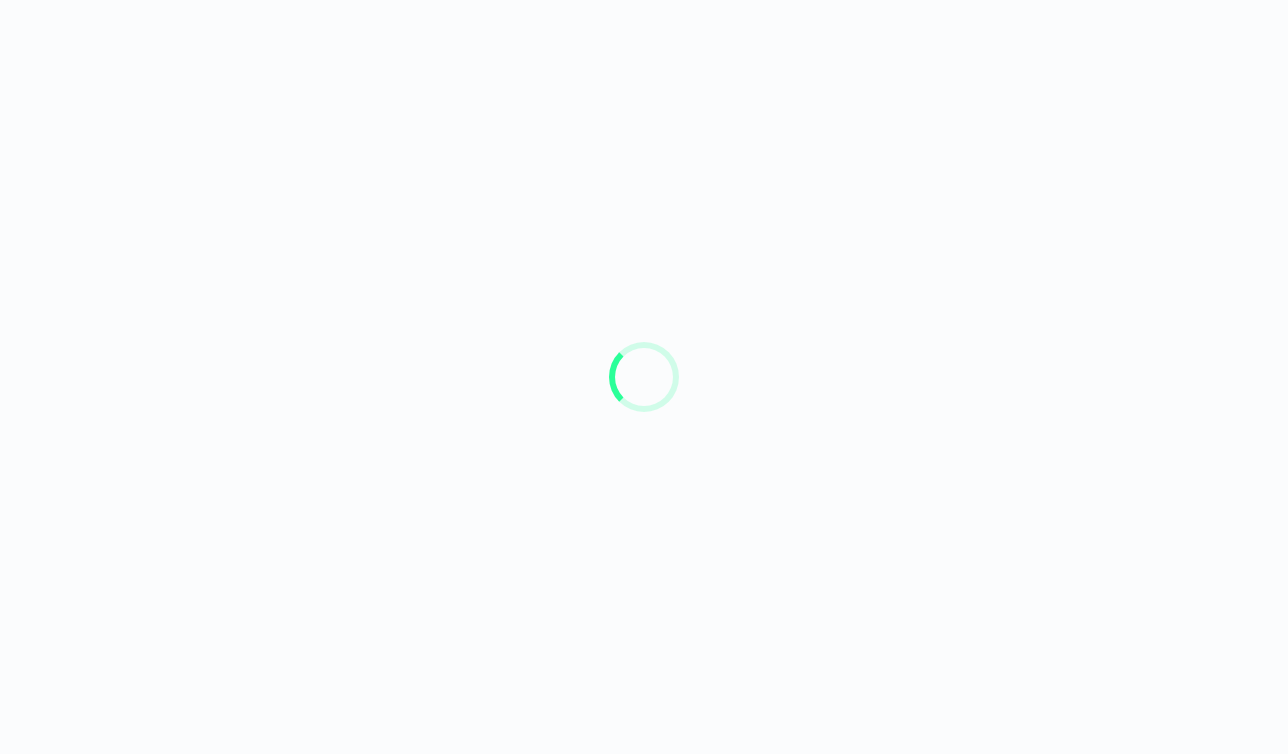scroll, scrollTop: 0, scrollLeft: 0, axis: both 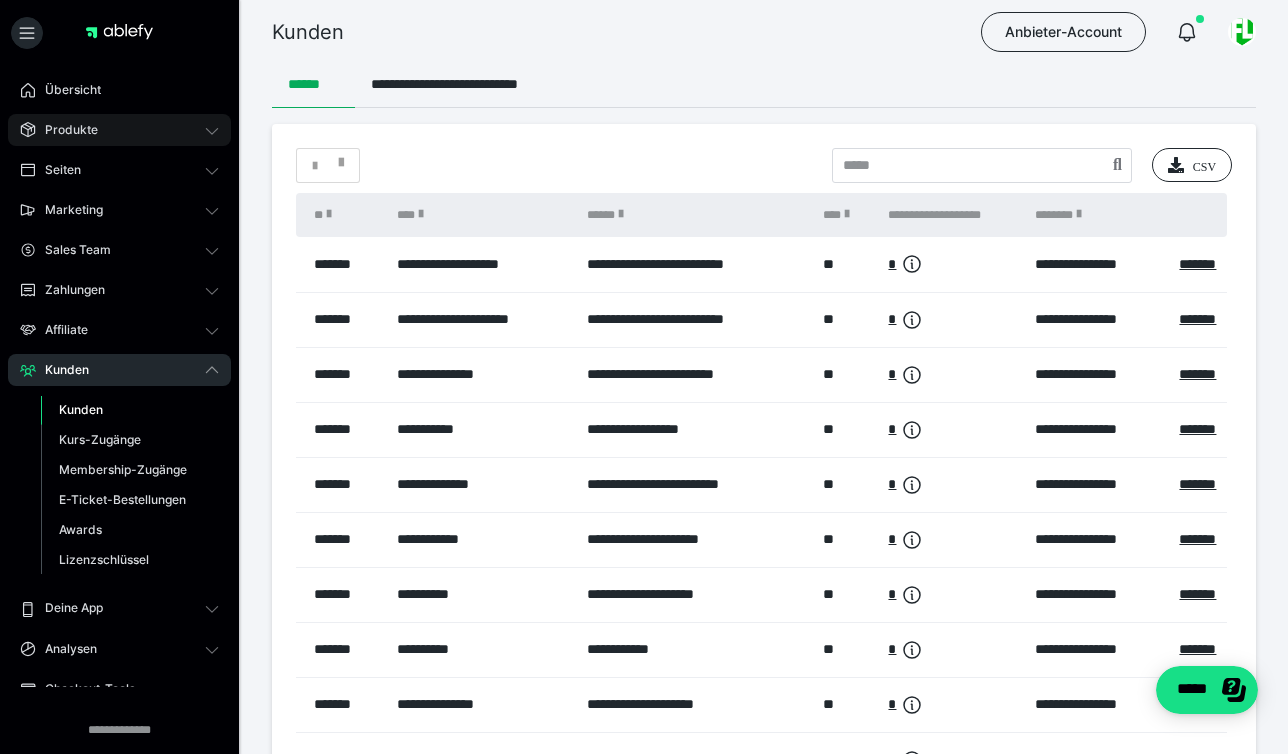 click on "Produkte" at bounding box center [119, 130] 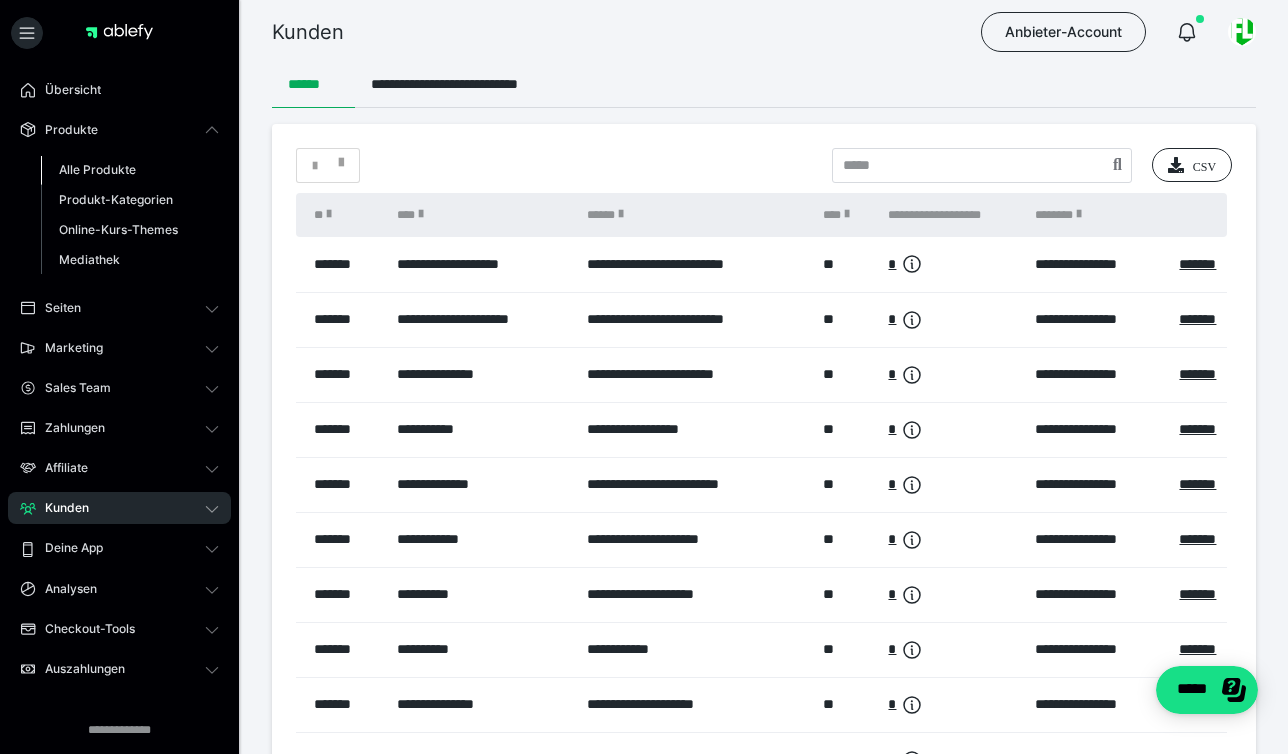 click on "Alle Produkte" at bounding box center (130, 170) 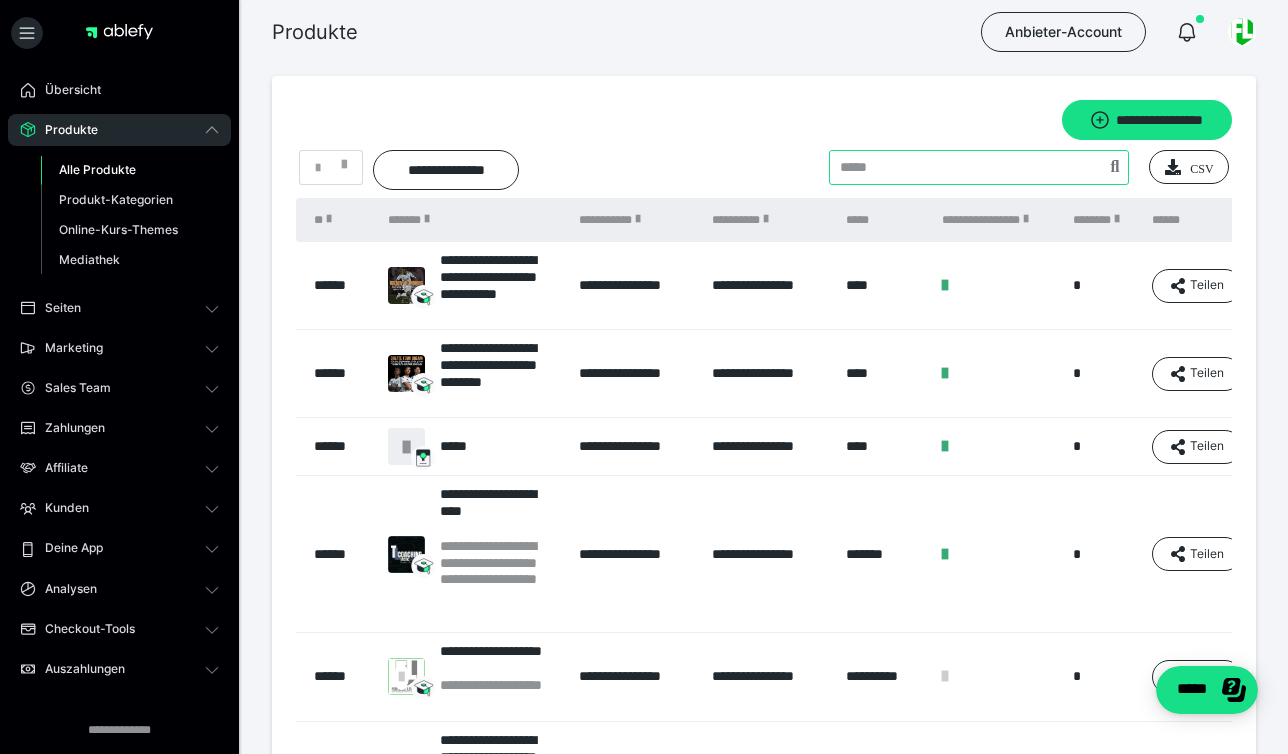 click at bounding box center [979, 167] 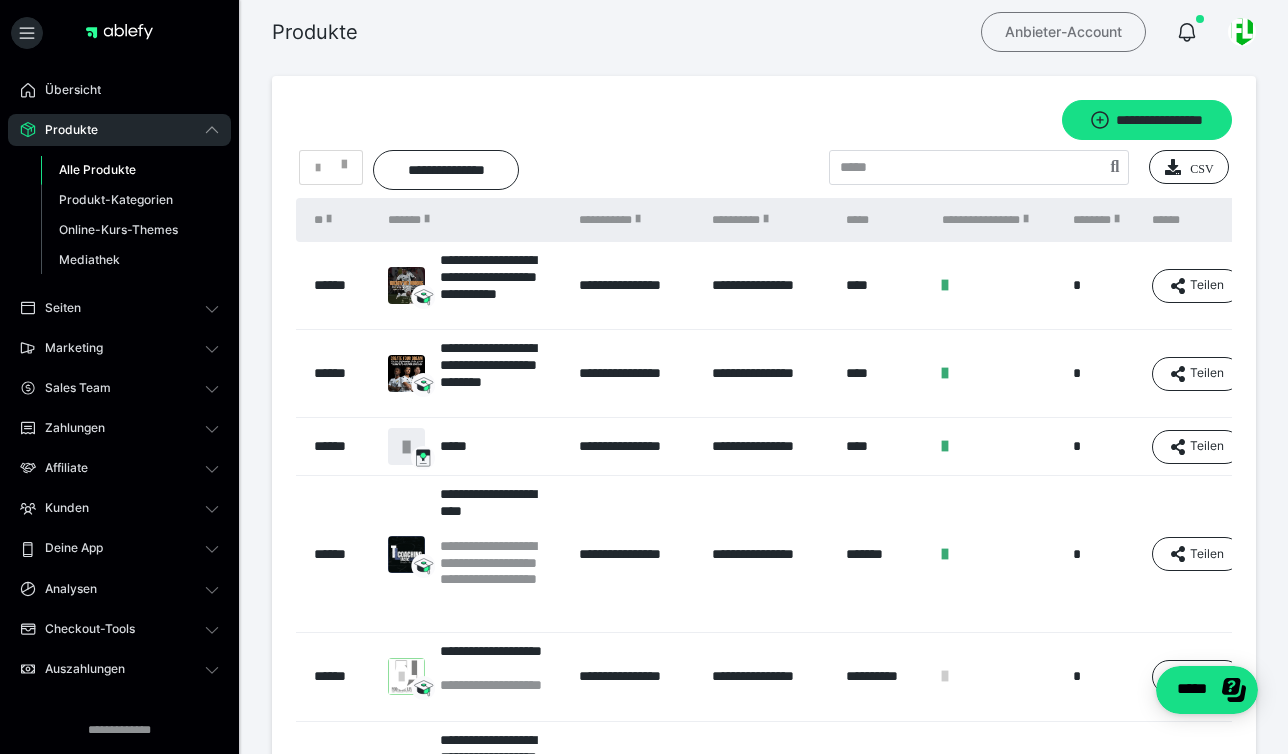 click on "Anbieter-Account" at bounding box center (1063, 32) 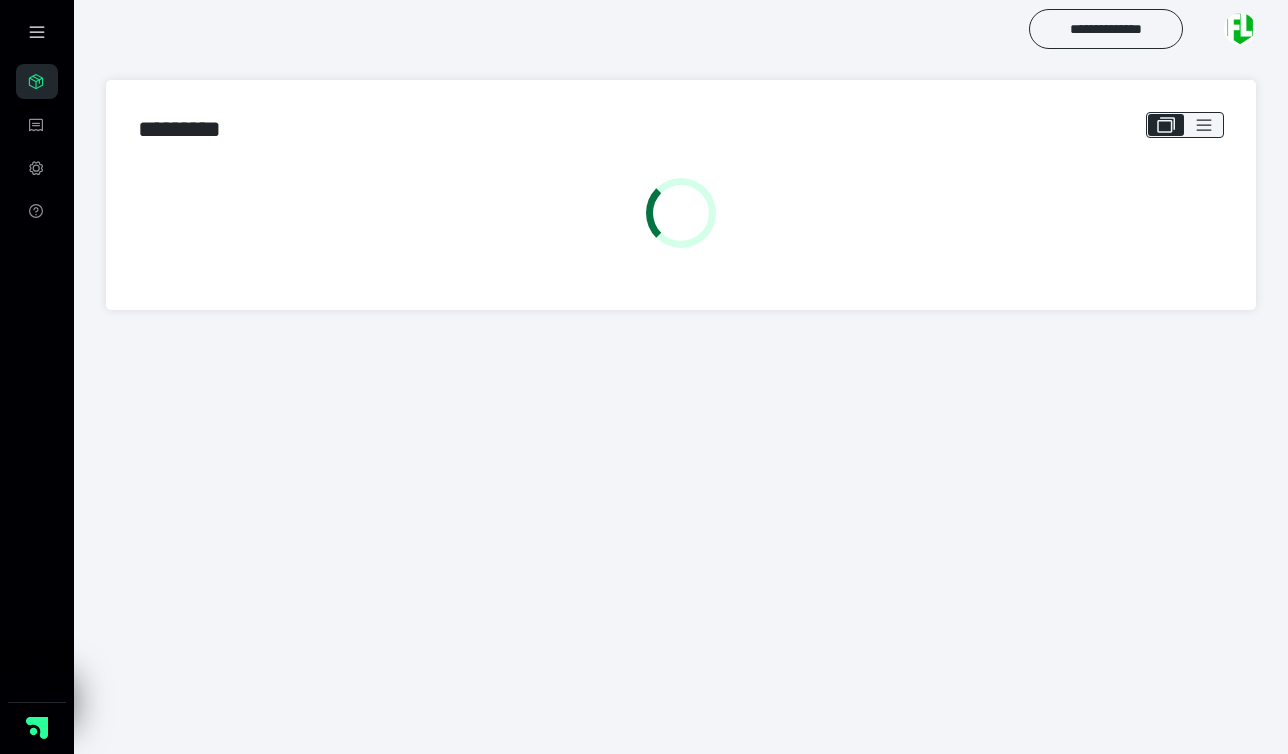 scroll, scrollTop: 0, scrollLeft: 0, axis: both 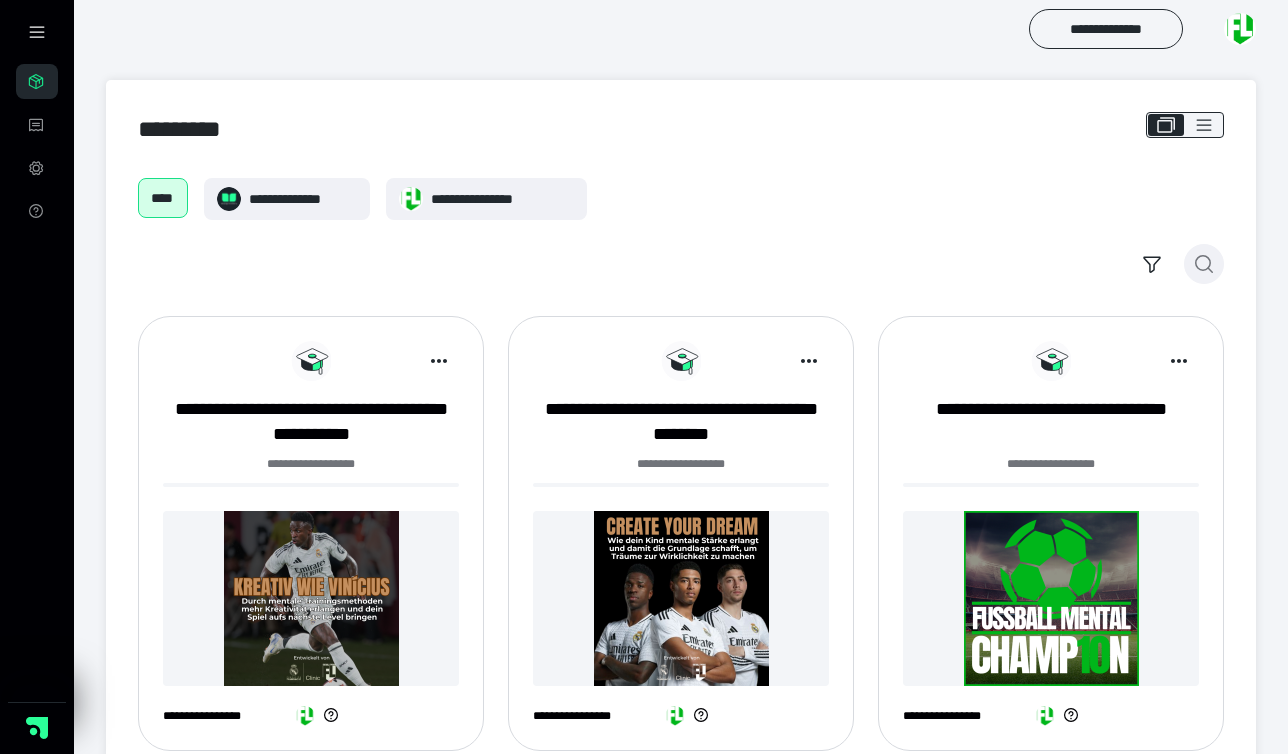 click at bounding box center (1204, 264) 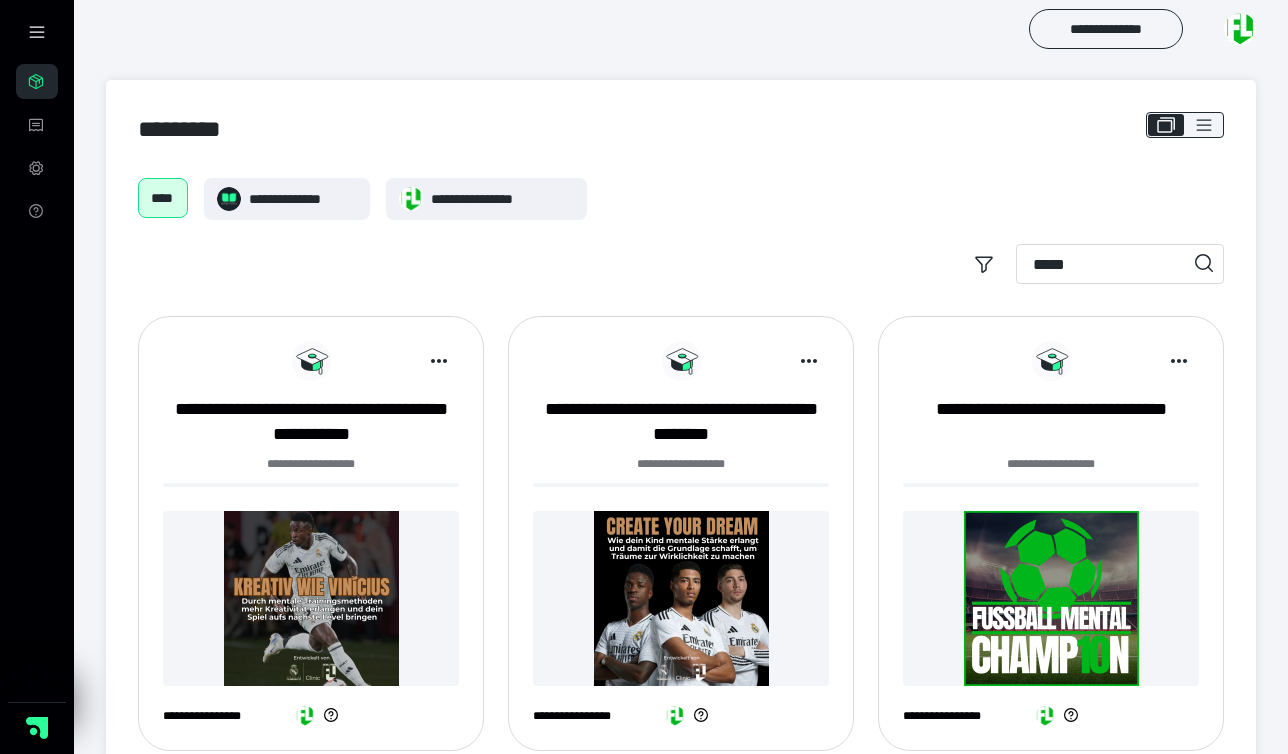 type on "*****" 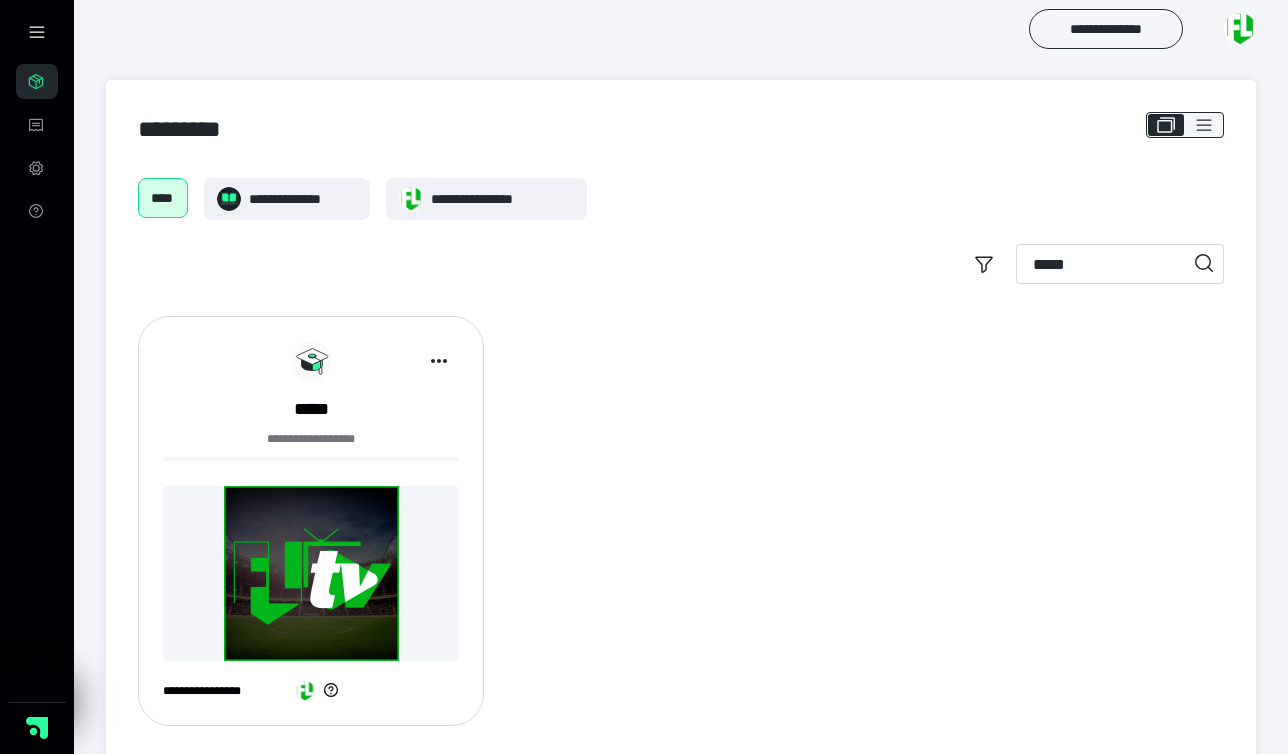 click on "**********" at bounding box center [311, 529] 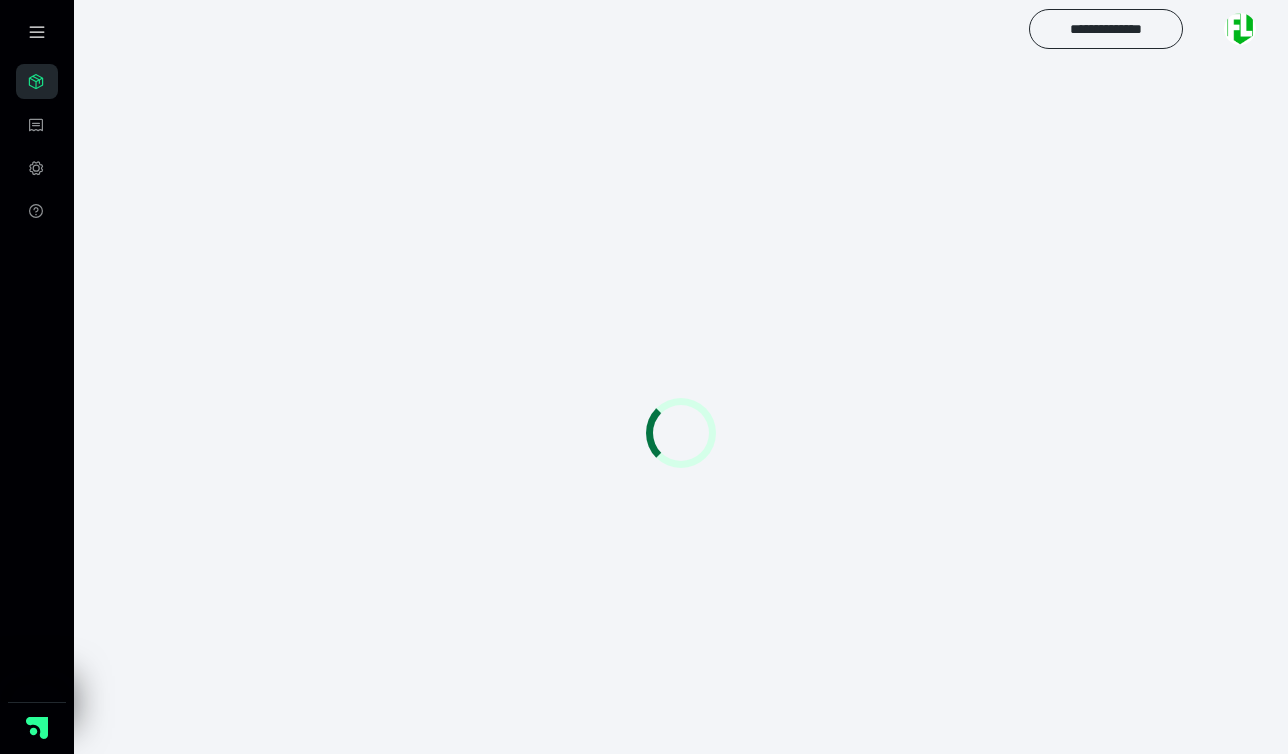scroll, scrollTop: 0, scrollLeft: 0, axis: both 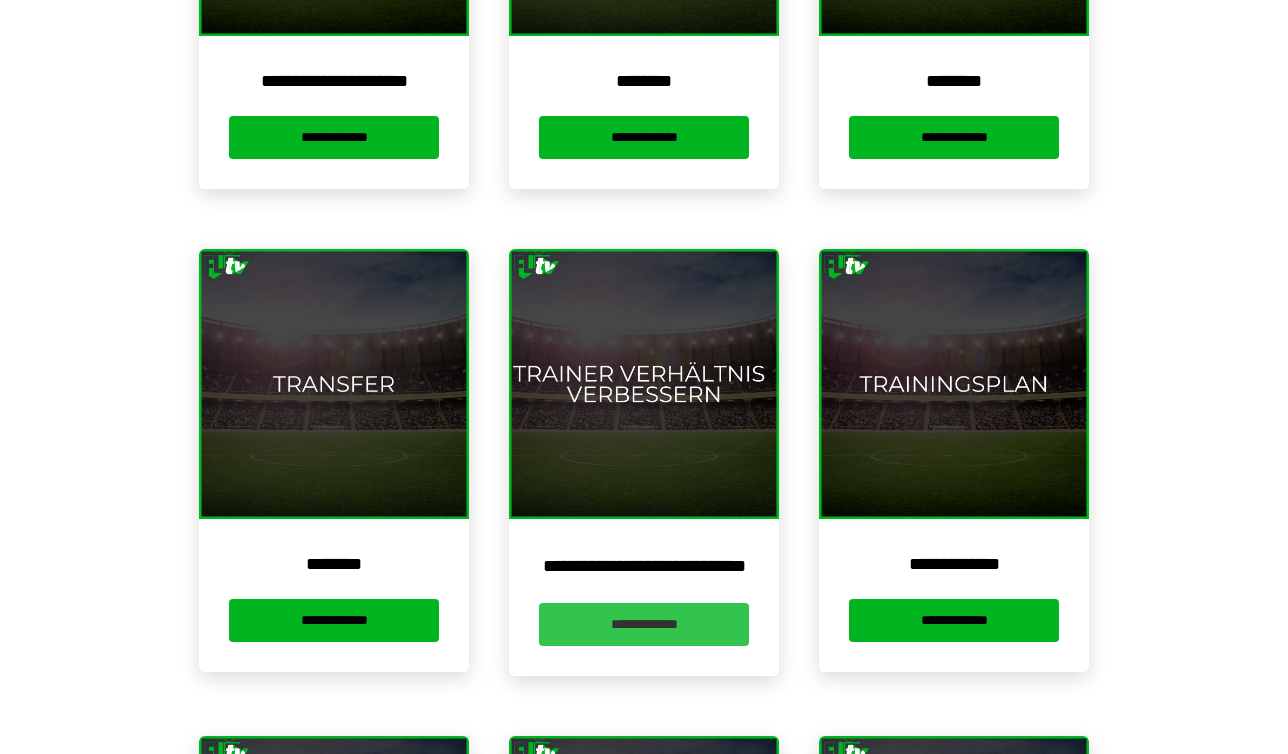 click on "**********" at bounding box center (644, 624) 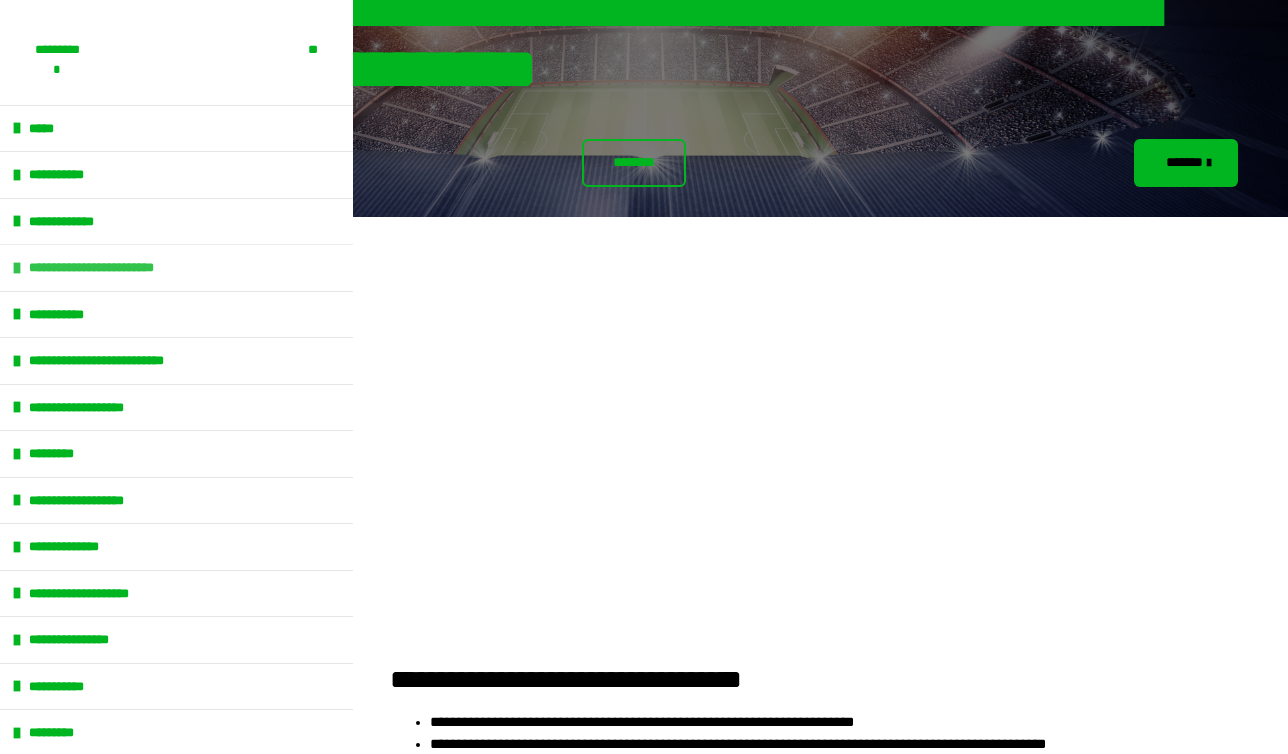 scroll, scrollTop: 1092, scrollLeft: 0, axis: vertical 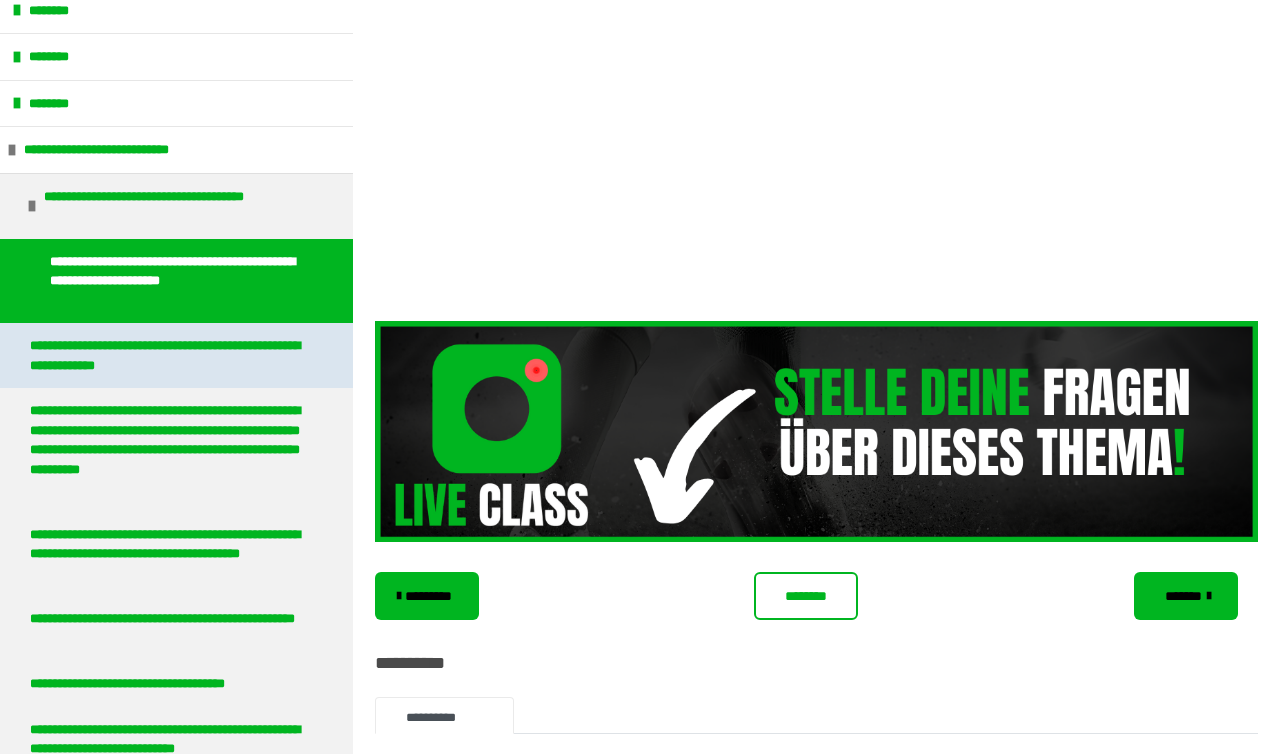 click on "**********" at bounding box center [168, 355] 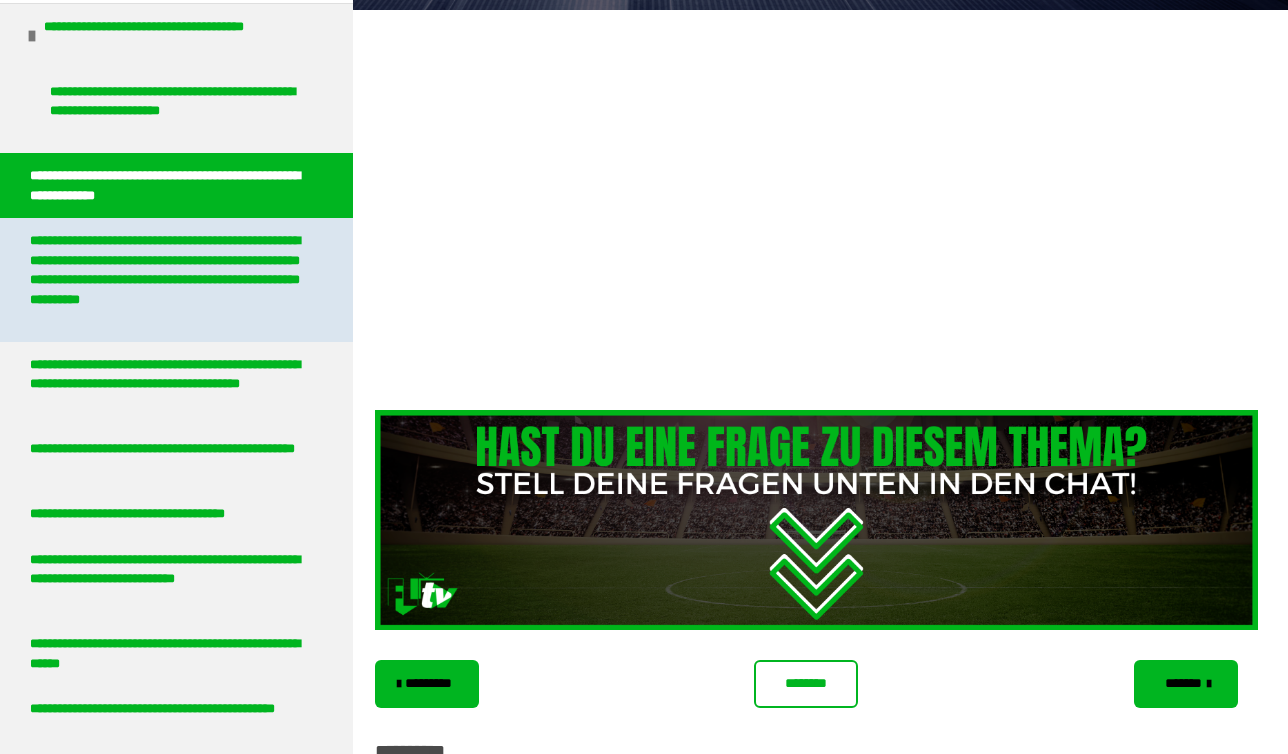 scroll, scrollTop: 2717, scrollLeft: 0, axis: vertical 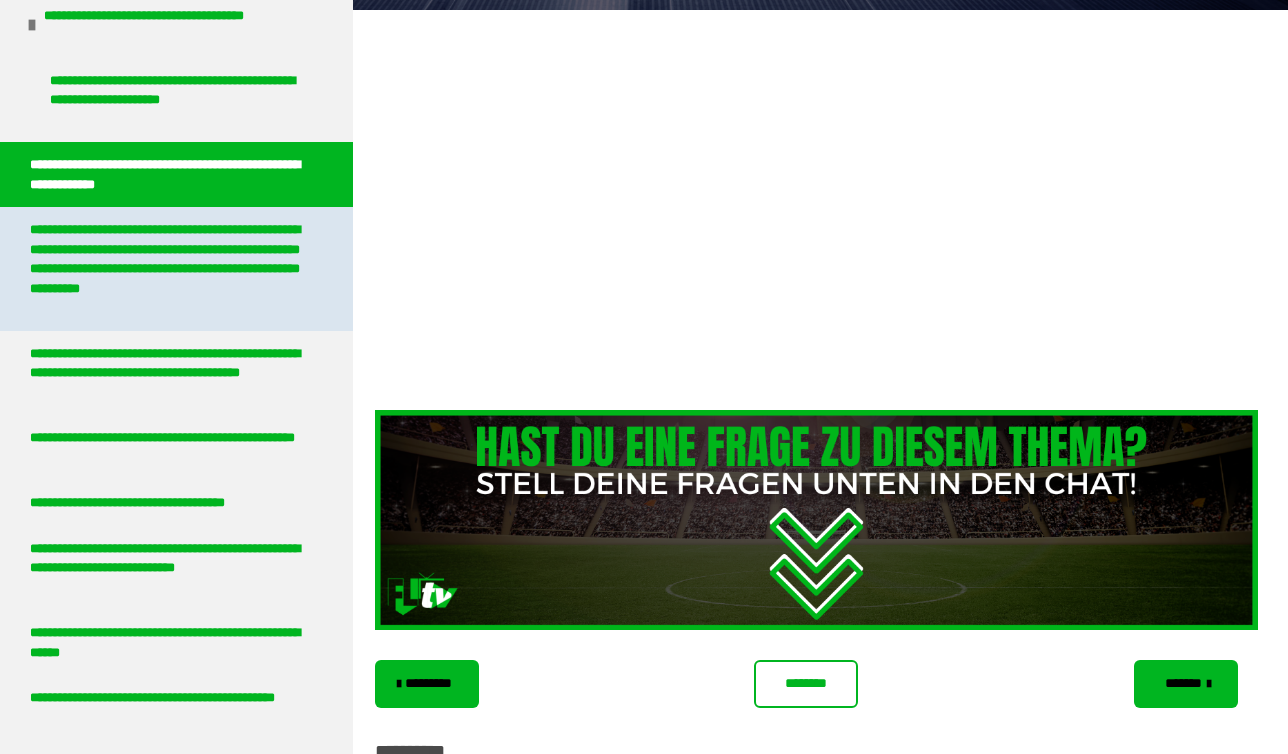 click on "**********" at bounding box center [168, 269] 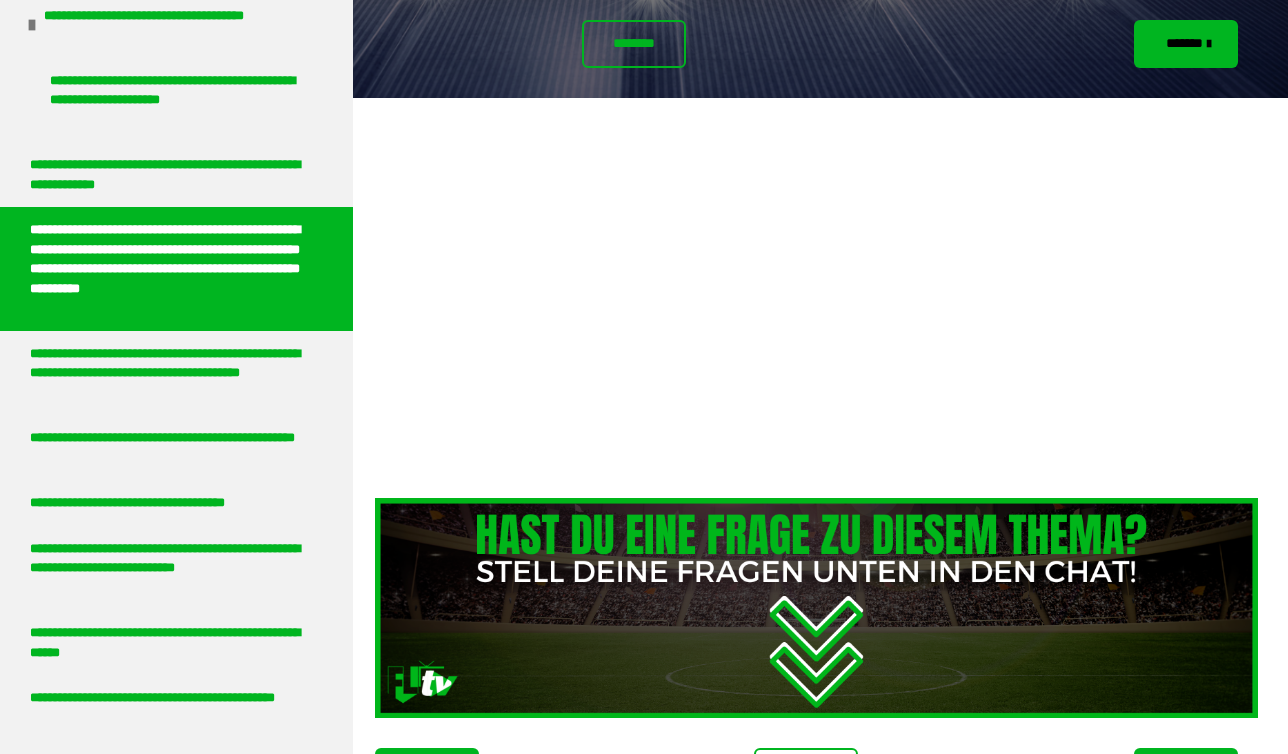 scroll, scrollTop: 449, scrollLeft: 0, axis: vertical 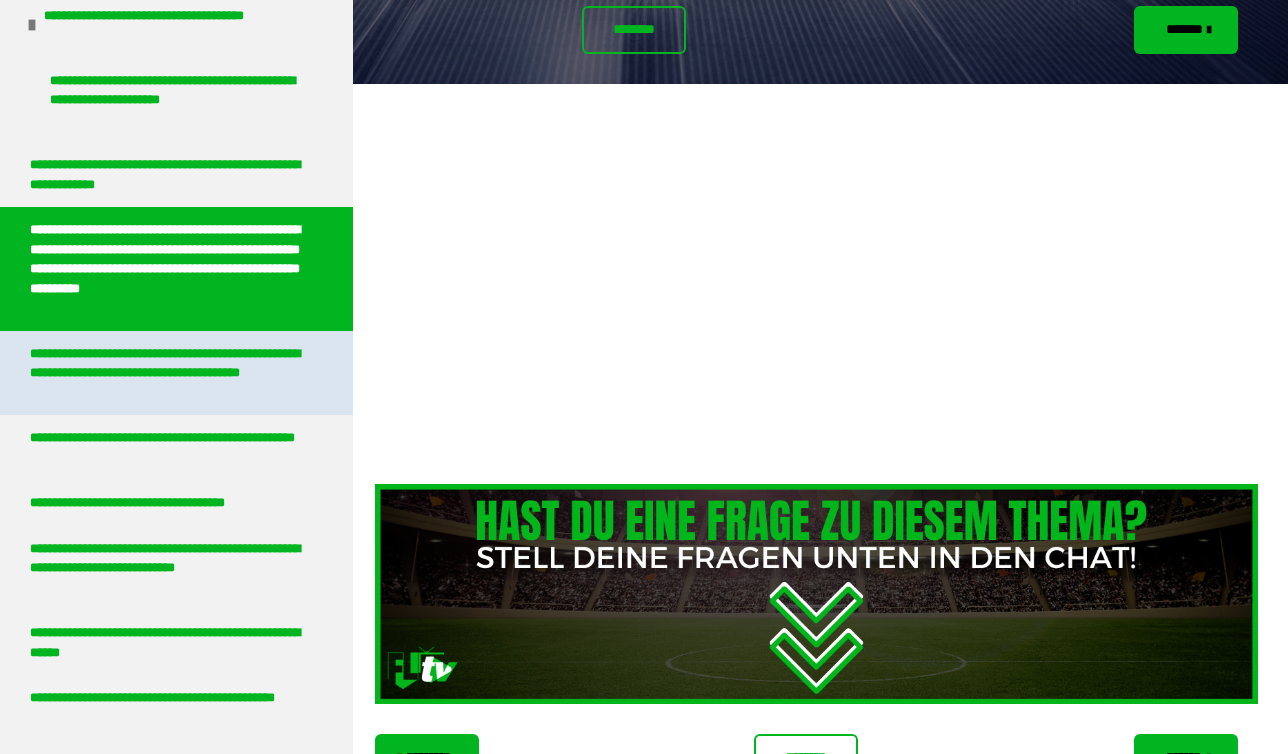 click on "**********" at bounding box center [168, 373] 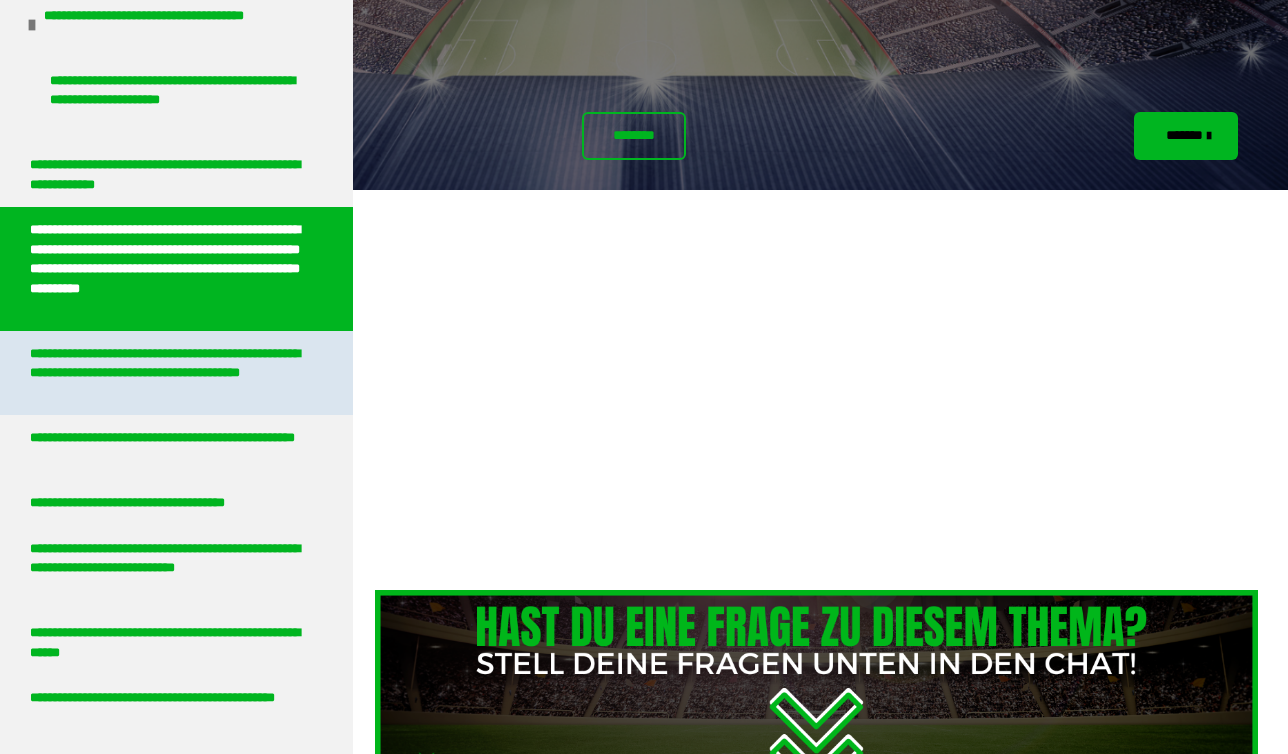 click on "**********" at bounding box center [168, 373] 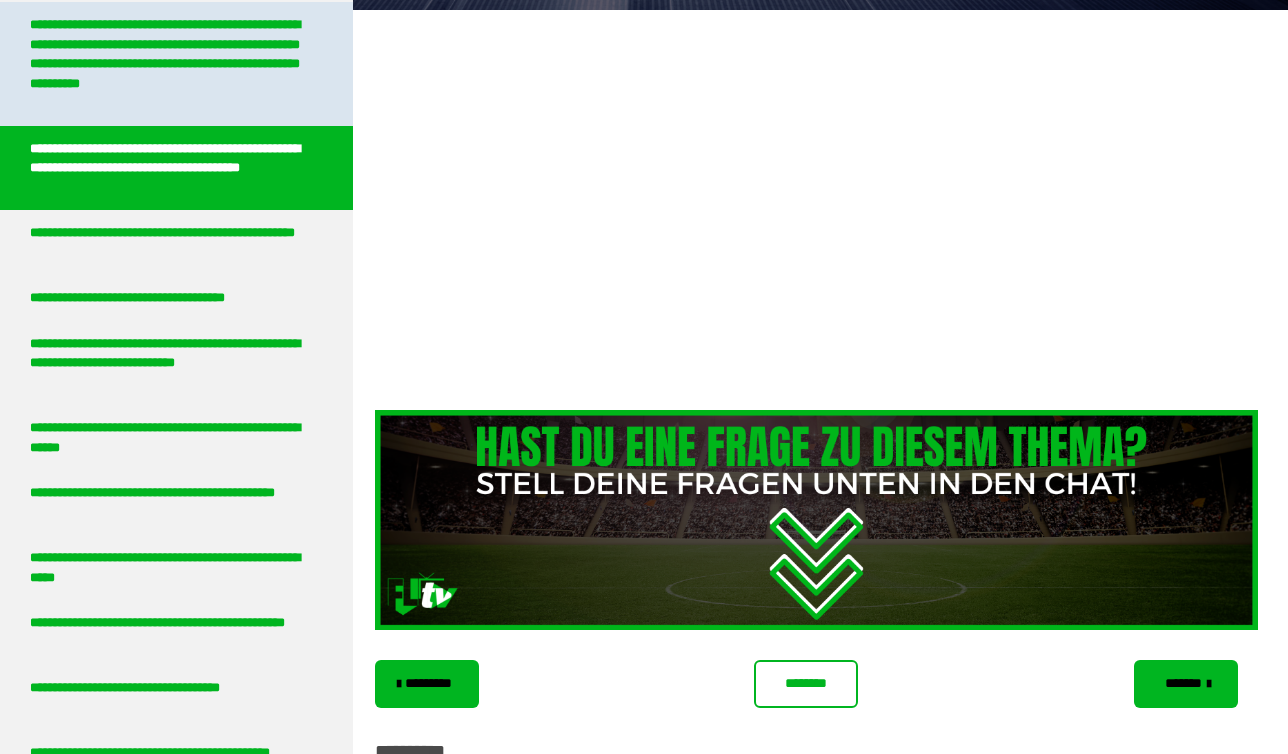 scroll, scrollTop: 2896, scrollLeft: 0, axis: vertical 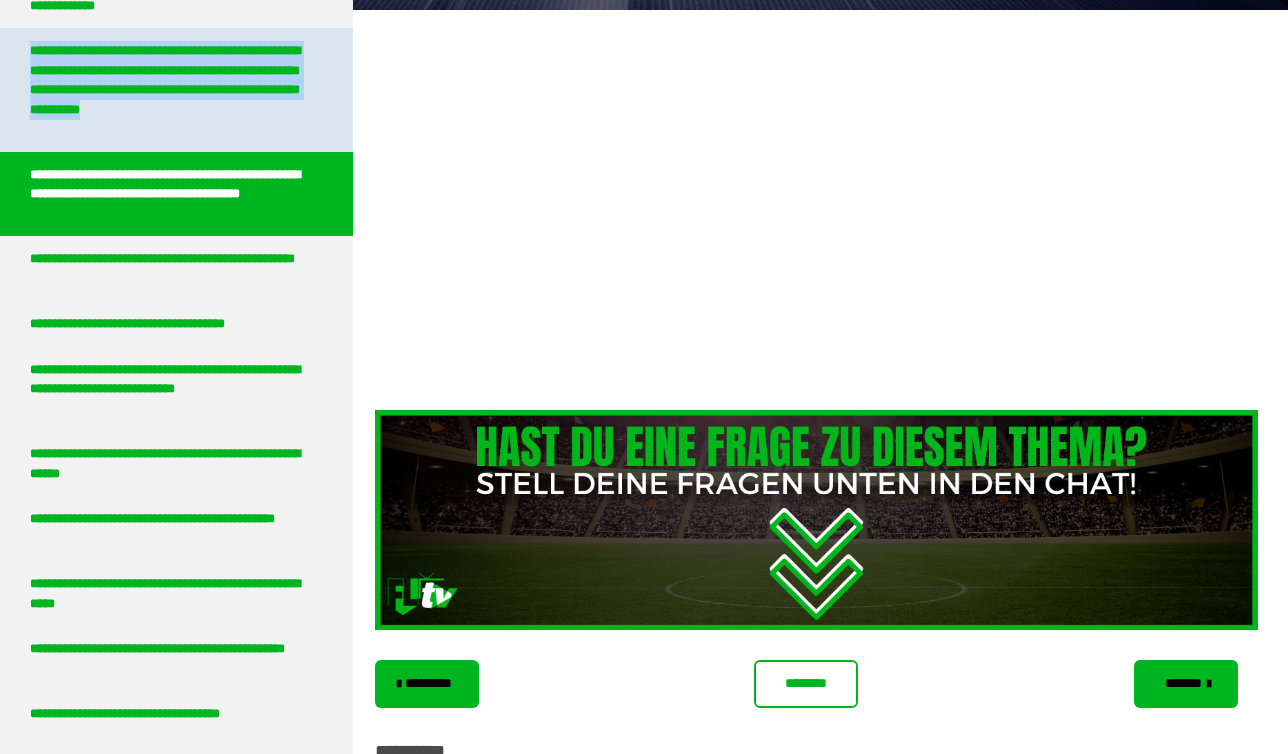 drag, startPoint x: 32, startPoint y: 46, endPoint x: 276, endPoint y: 134, distance: 259.38388 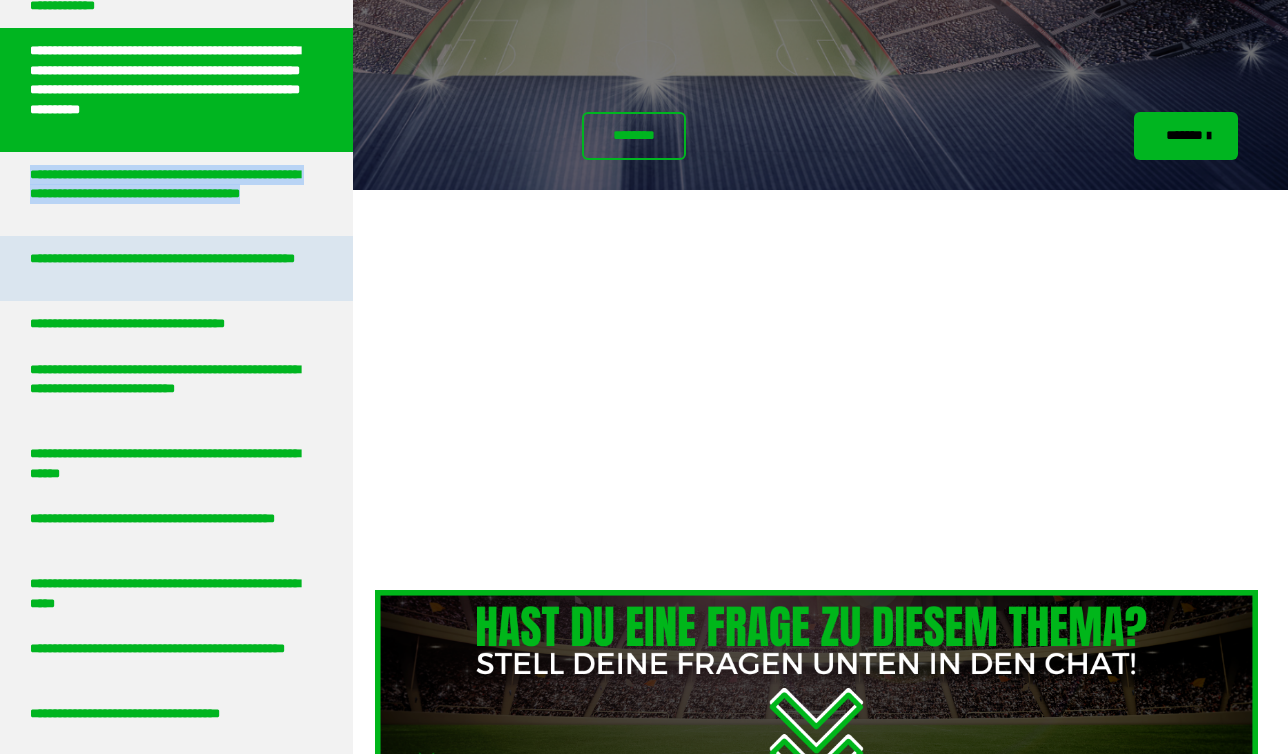 drag, startPoint x: 22, startPoint y: 175, endPoint x: 318, endPoint y: 235, distance: 302.01987 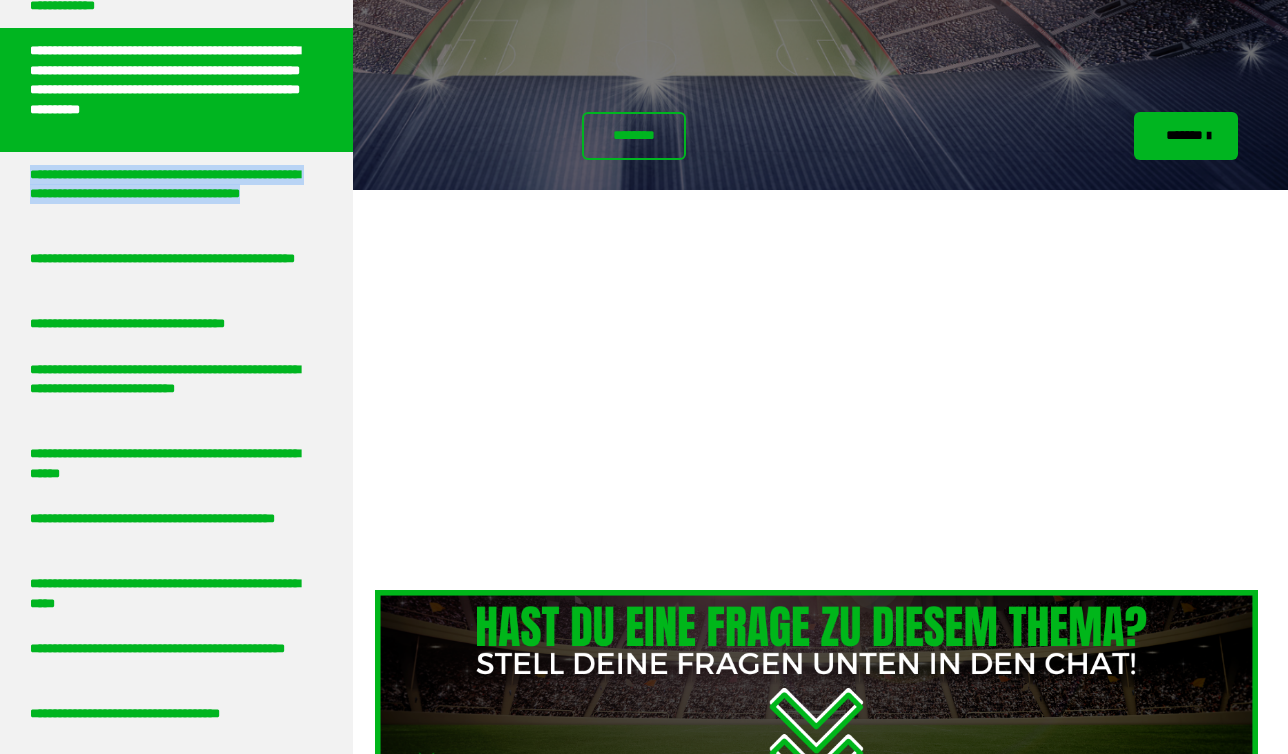 copy on "**********" 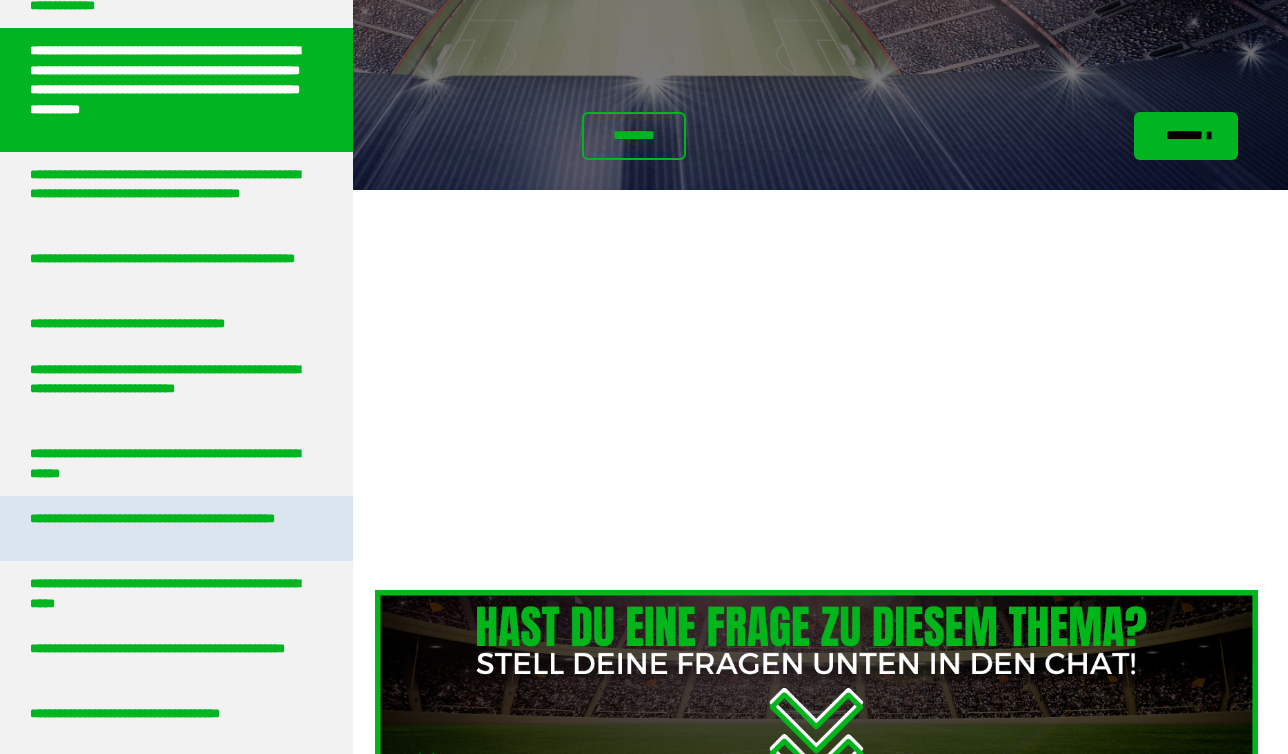 click on "**********" at bounding box center (168, 528) 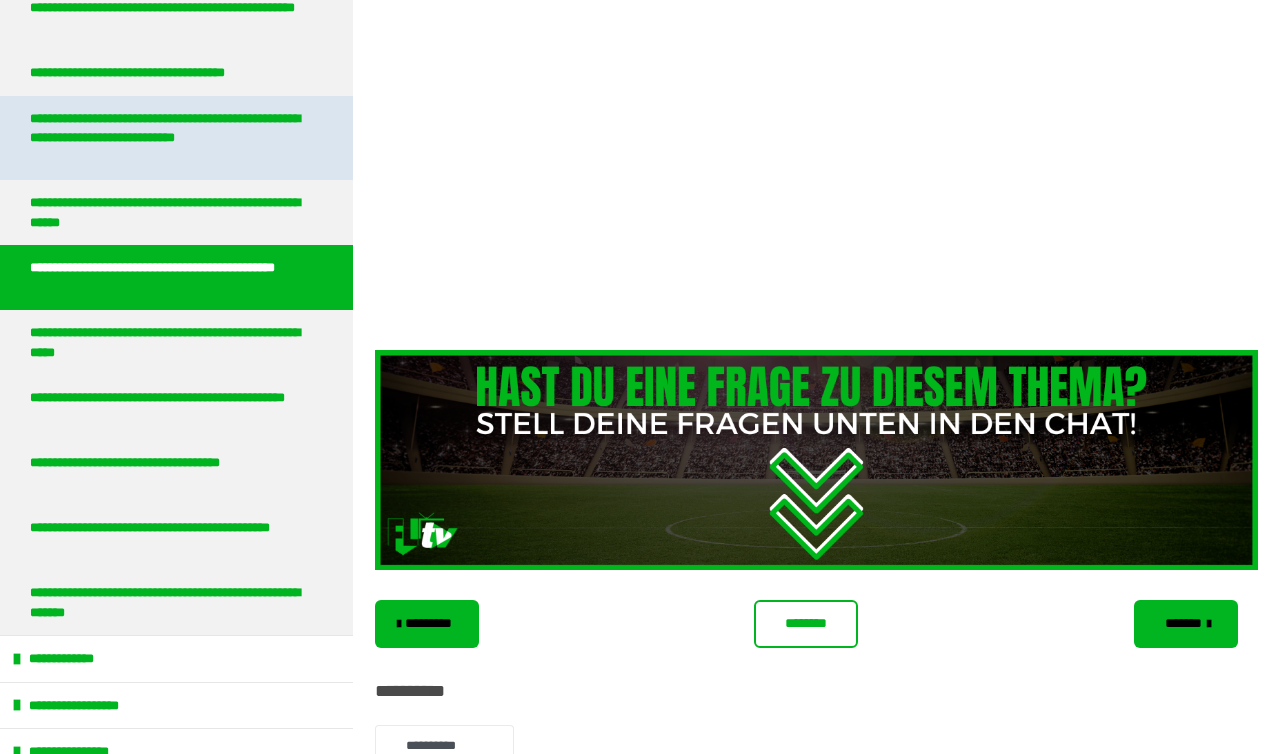 scroll, scrollTop: 3149, scrollLeft: 0, axis: vertical 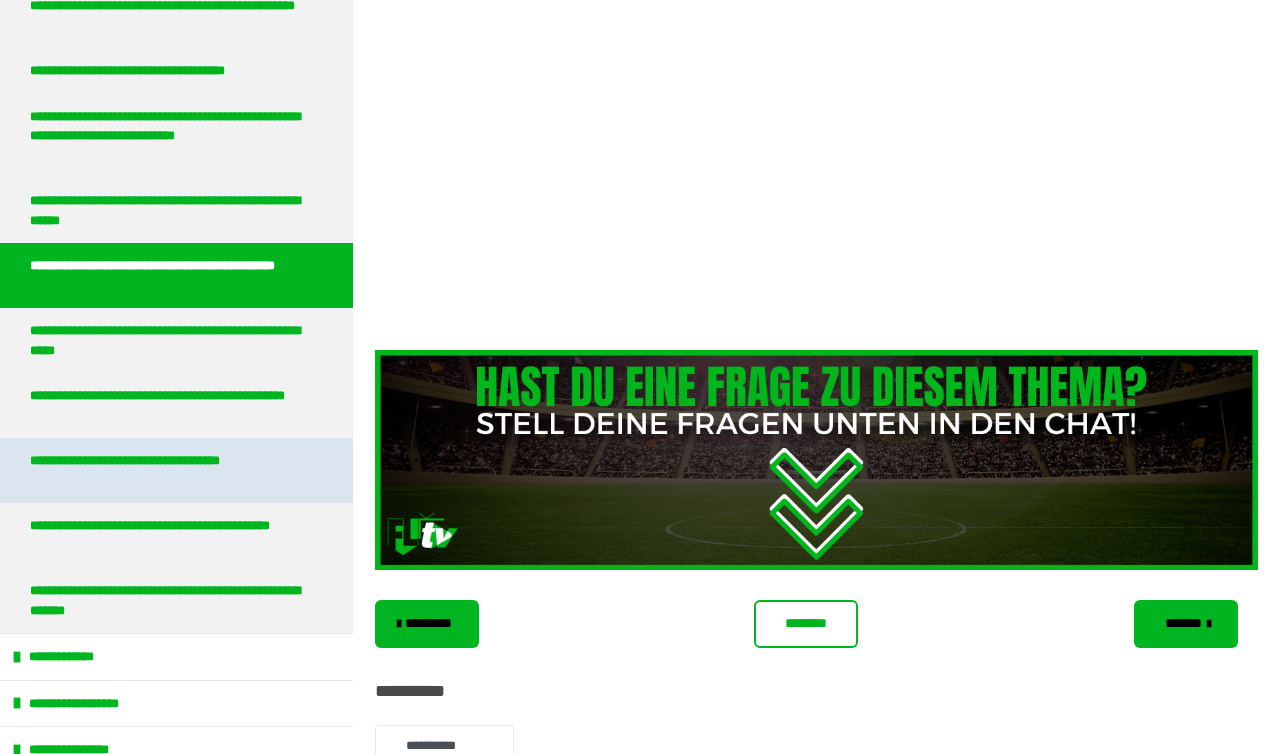 click on "**********" at bounding box center [168, 470] 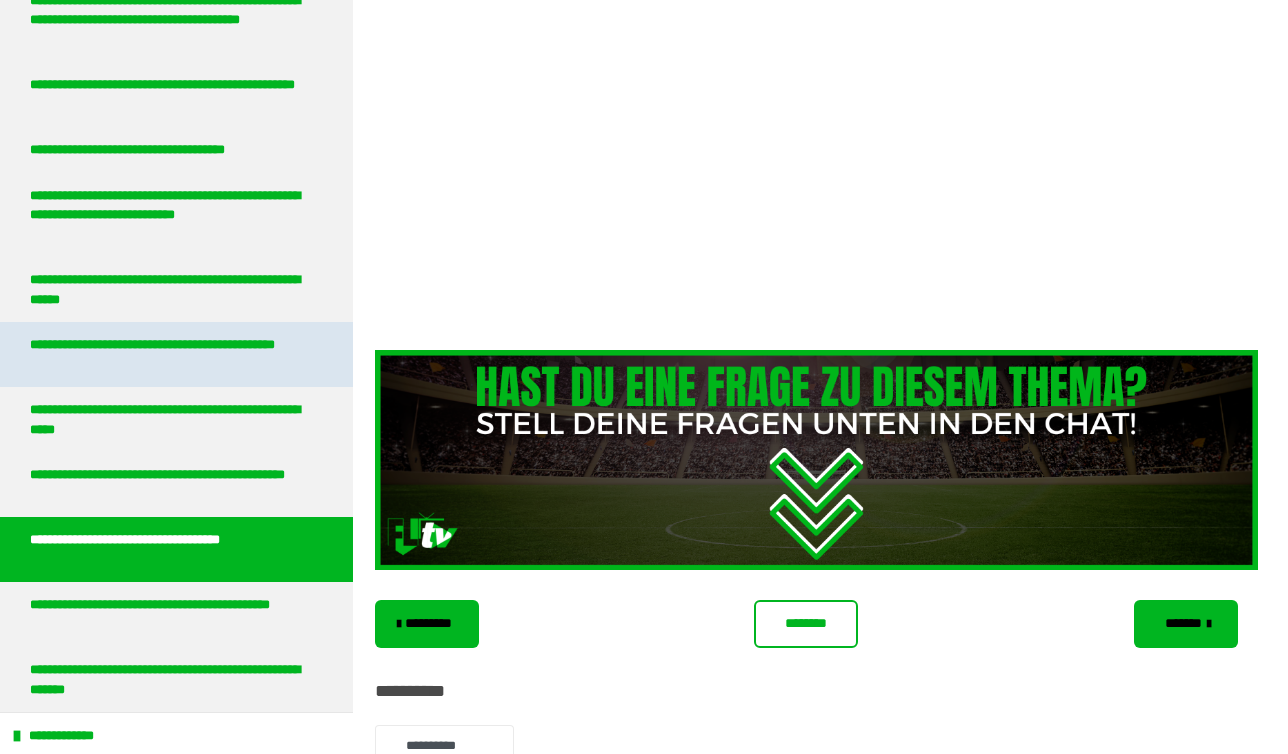 scroll, scrollTop: 3068, scrollLeft: 0, axis: vertical 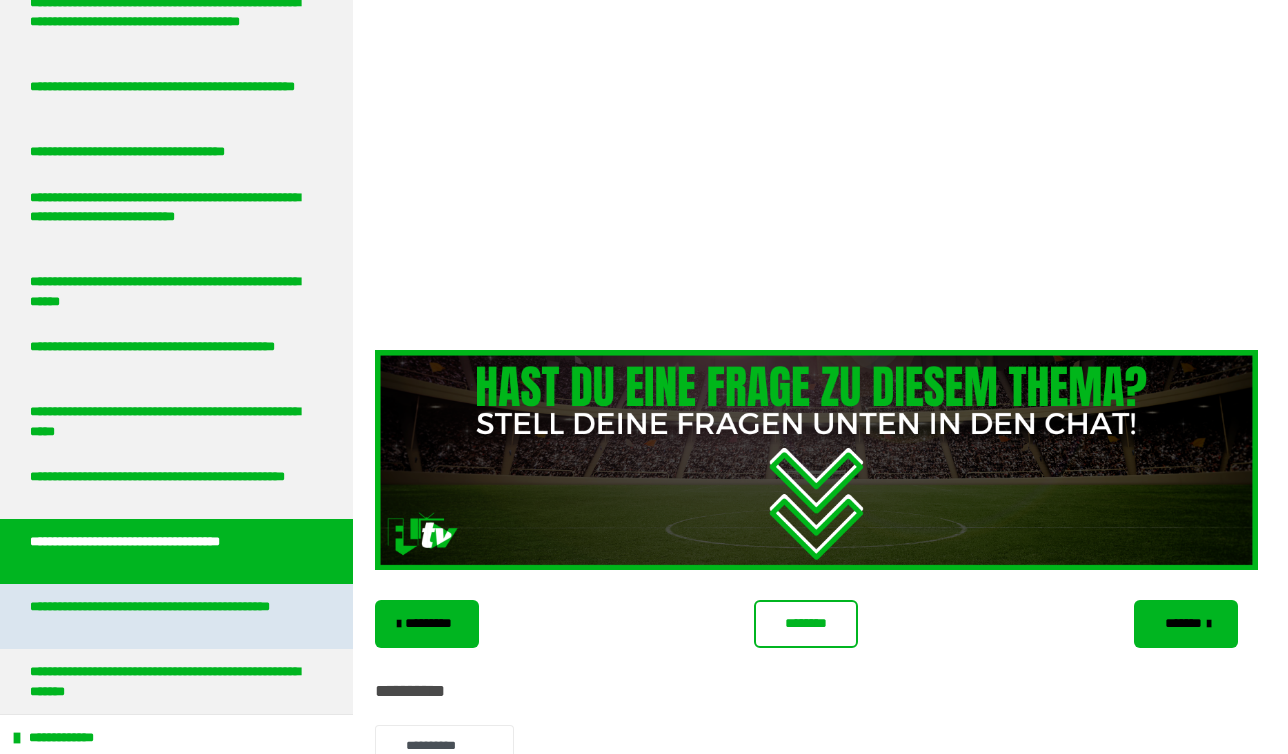 click on "**********" at bounding box center [168, 616] 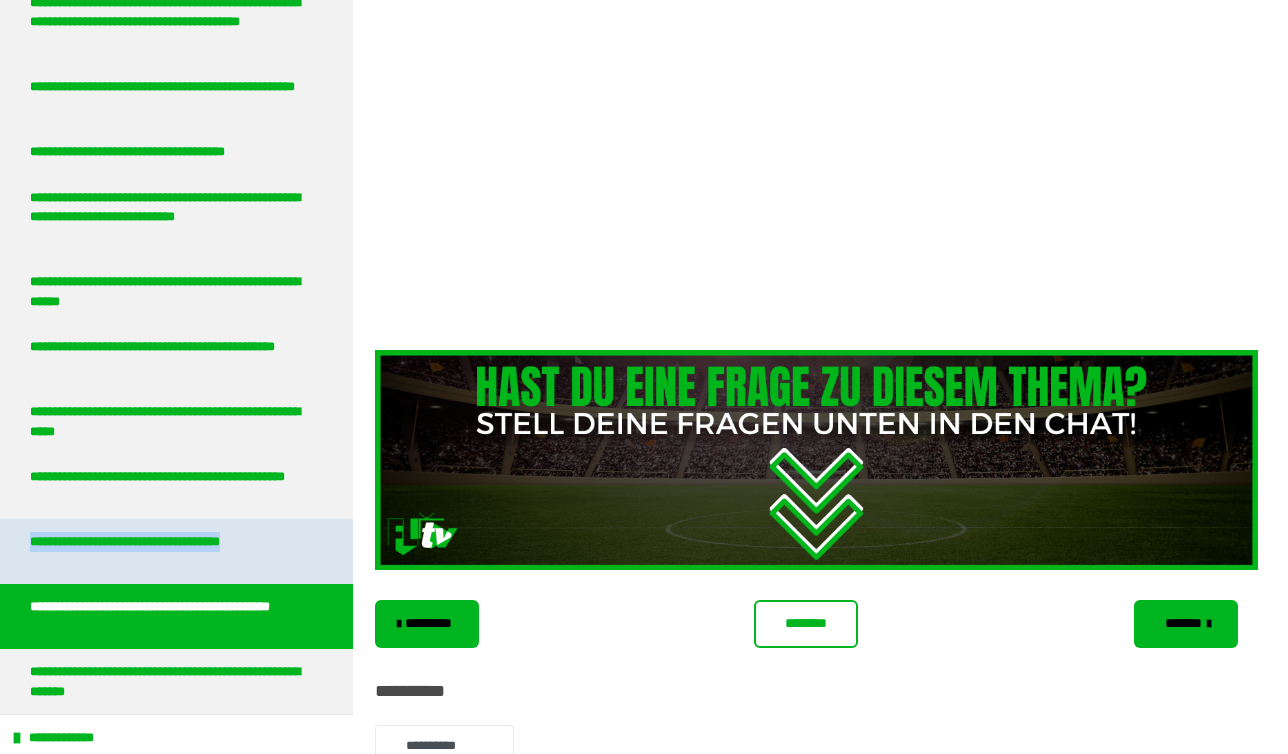 drag, startPoint x: 18, startPoint y: 537, endPoint x: 150, endPoint y: 557, distance: 133.50656 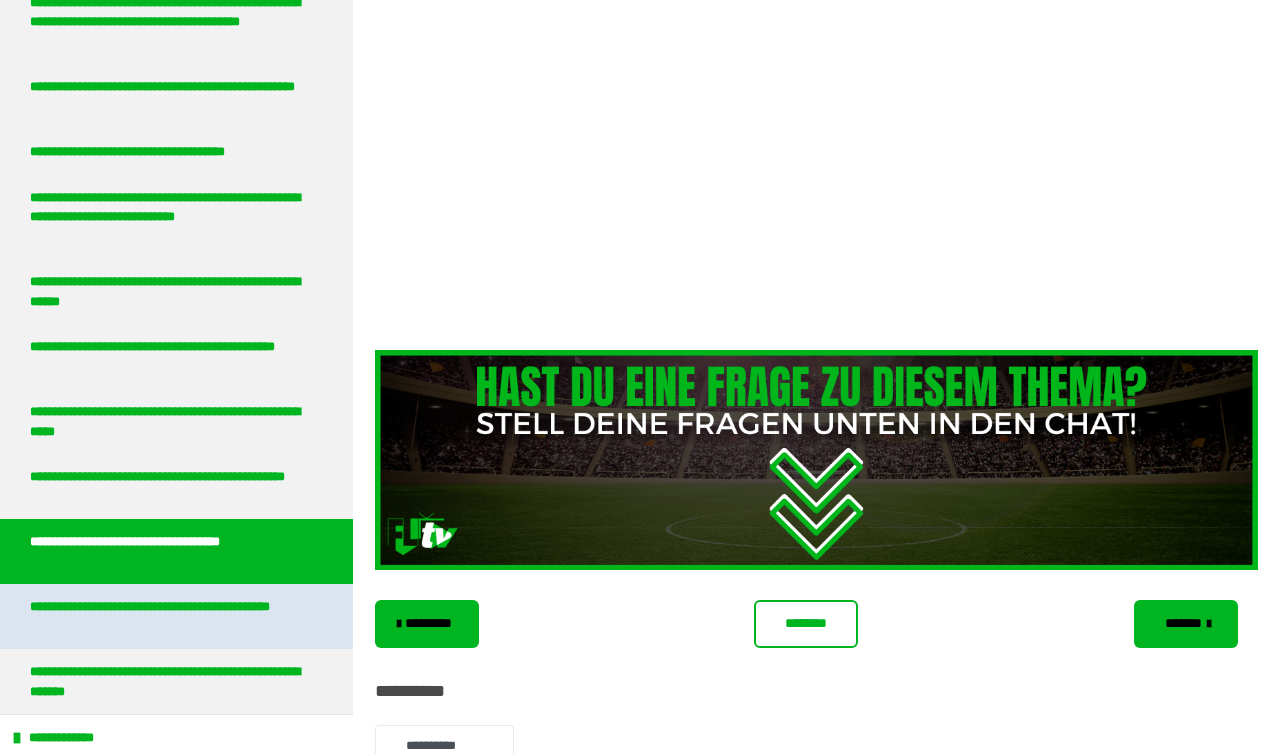 click on "**********" at bounding box center (168, 616) 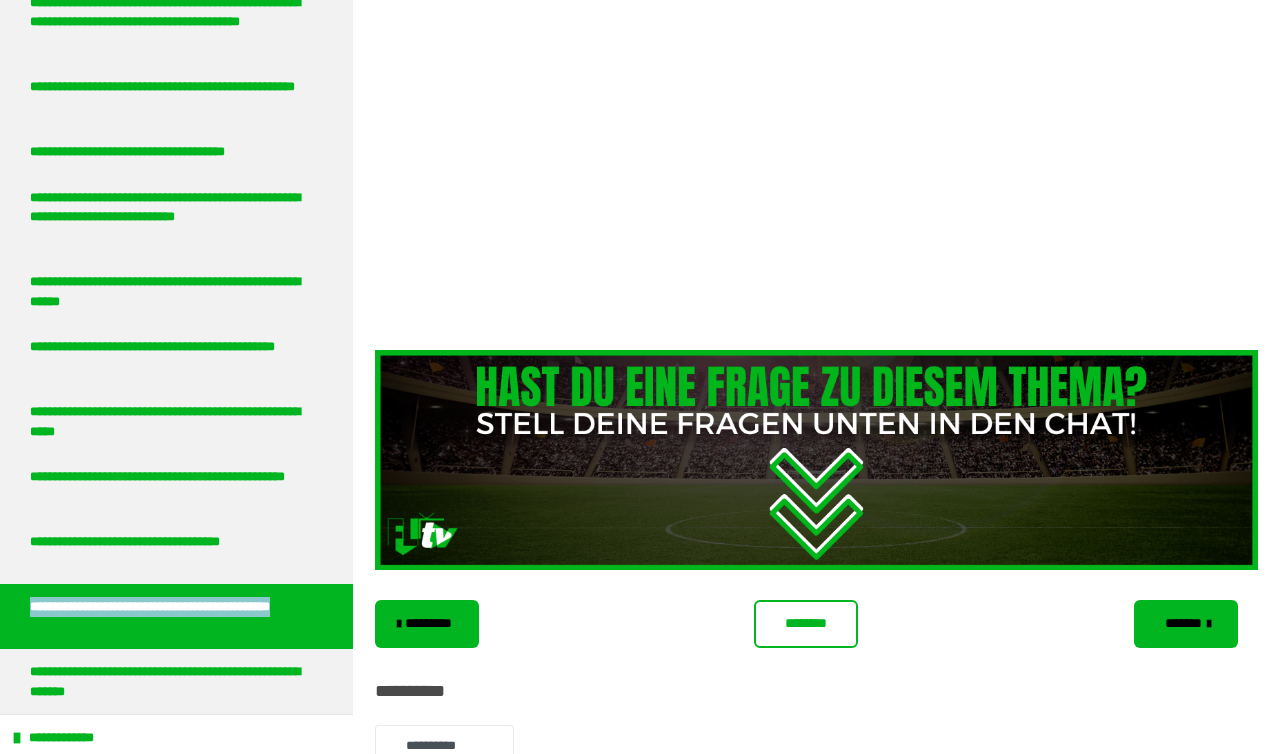 drag, startPoint x: 26, startPoint y: 607, endPoint x: 161, endPoint y: 626, distance: 136.33047 